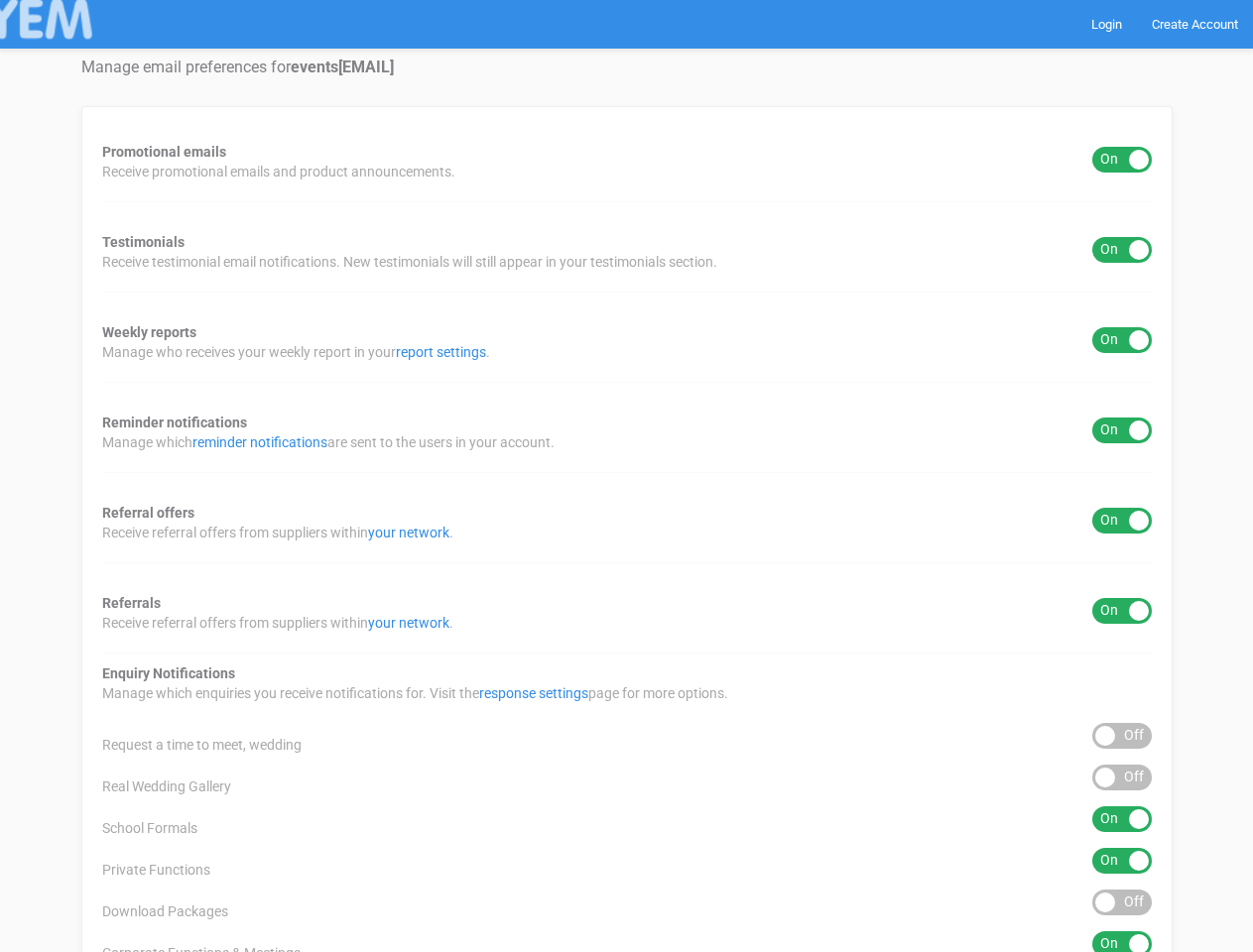 scroll, scrollTop: 0, scrollLeft: 0, axis: both 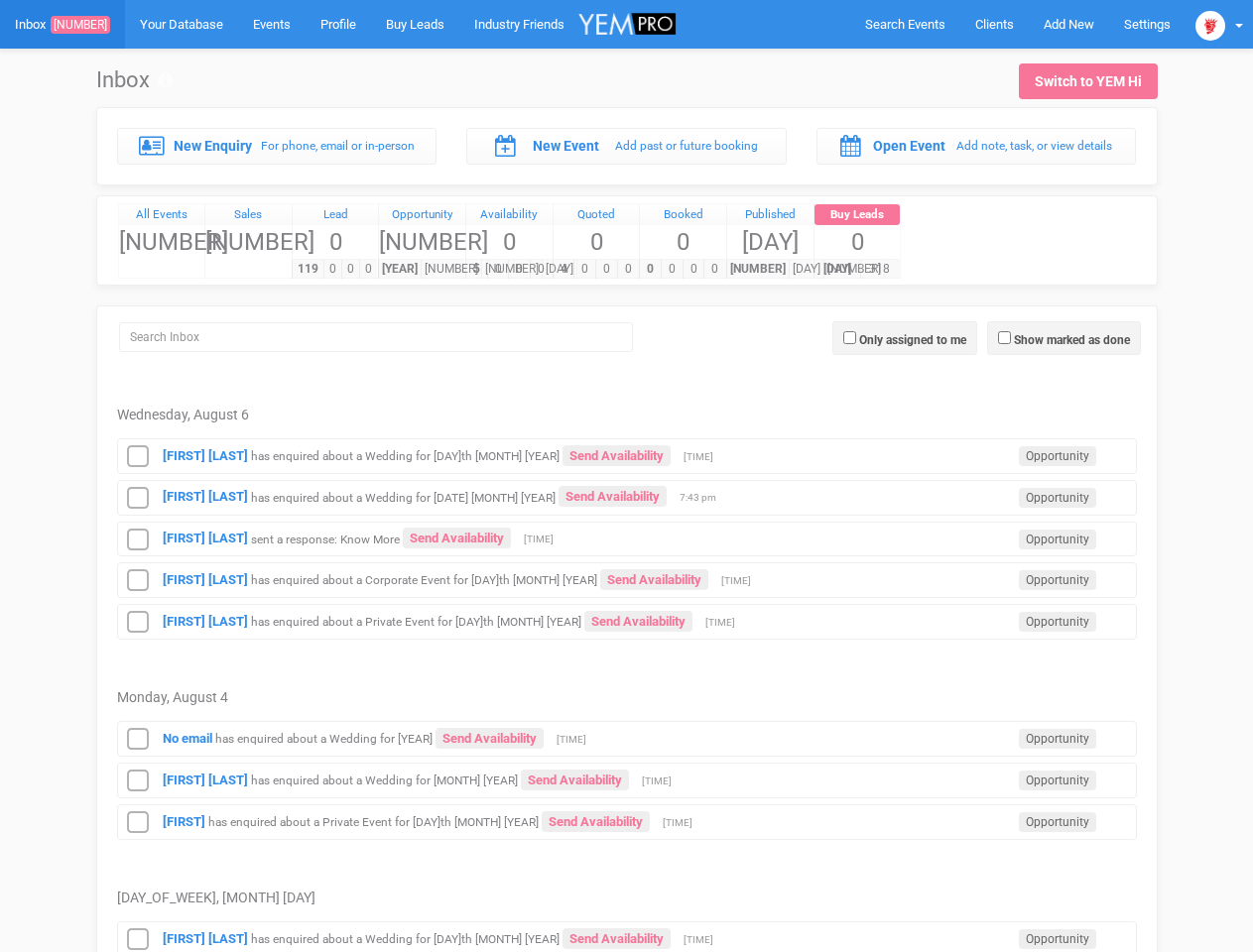 click on "[FIRST] [LAST]
has enquired about a Wedding for 17th July [YEAR]   Send Availability        Opportunity  [TIME]" at bounding box center (627, 495) 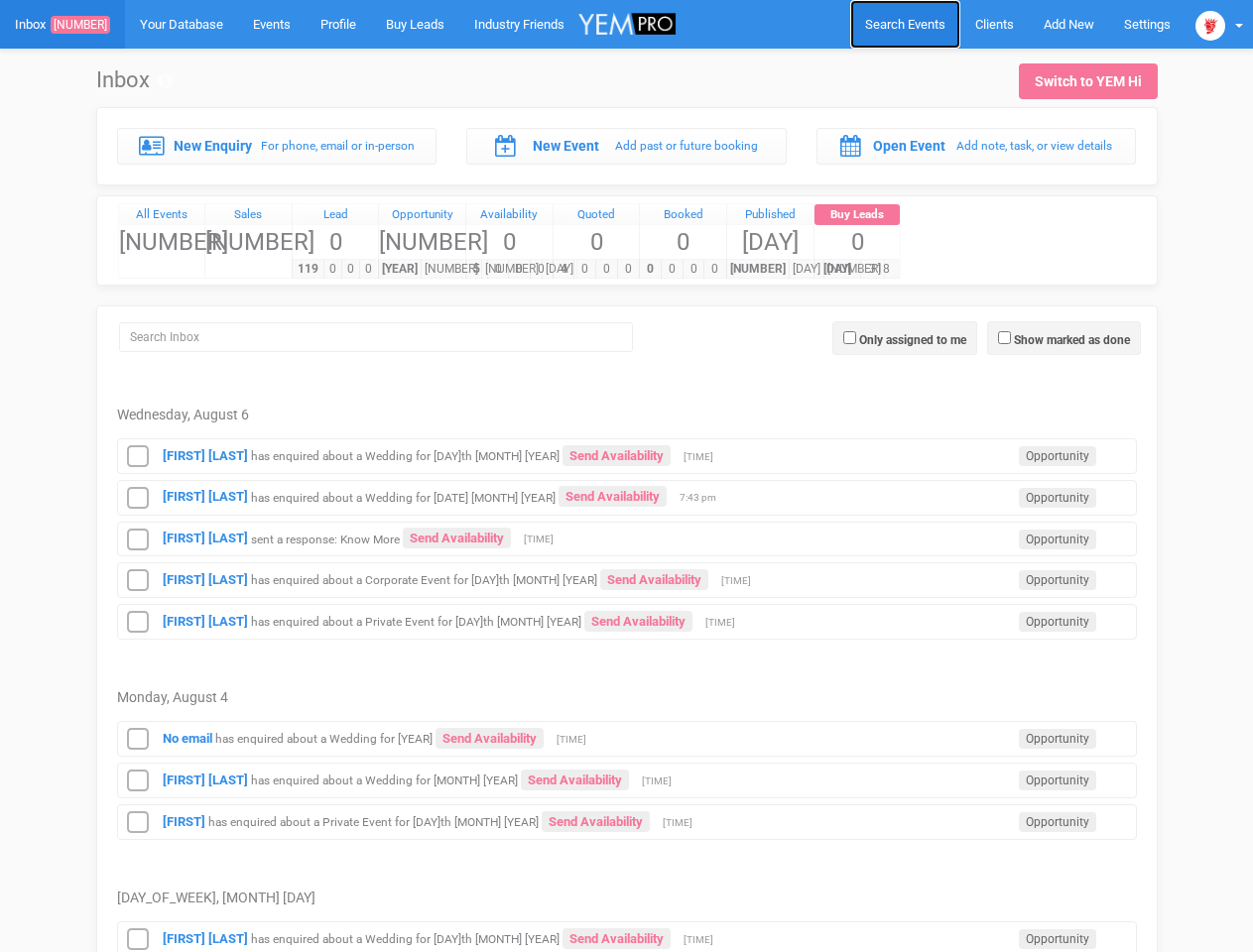 click on "Search Events" at bounding box center [905, 24] 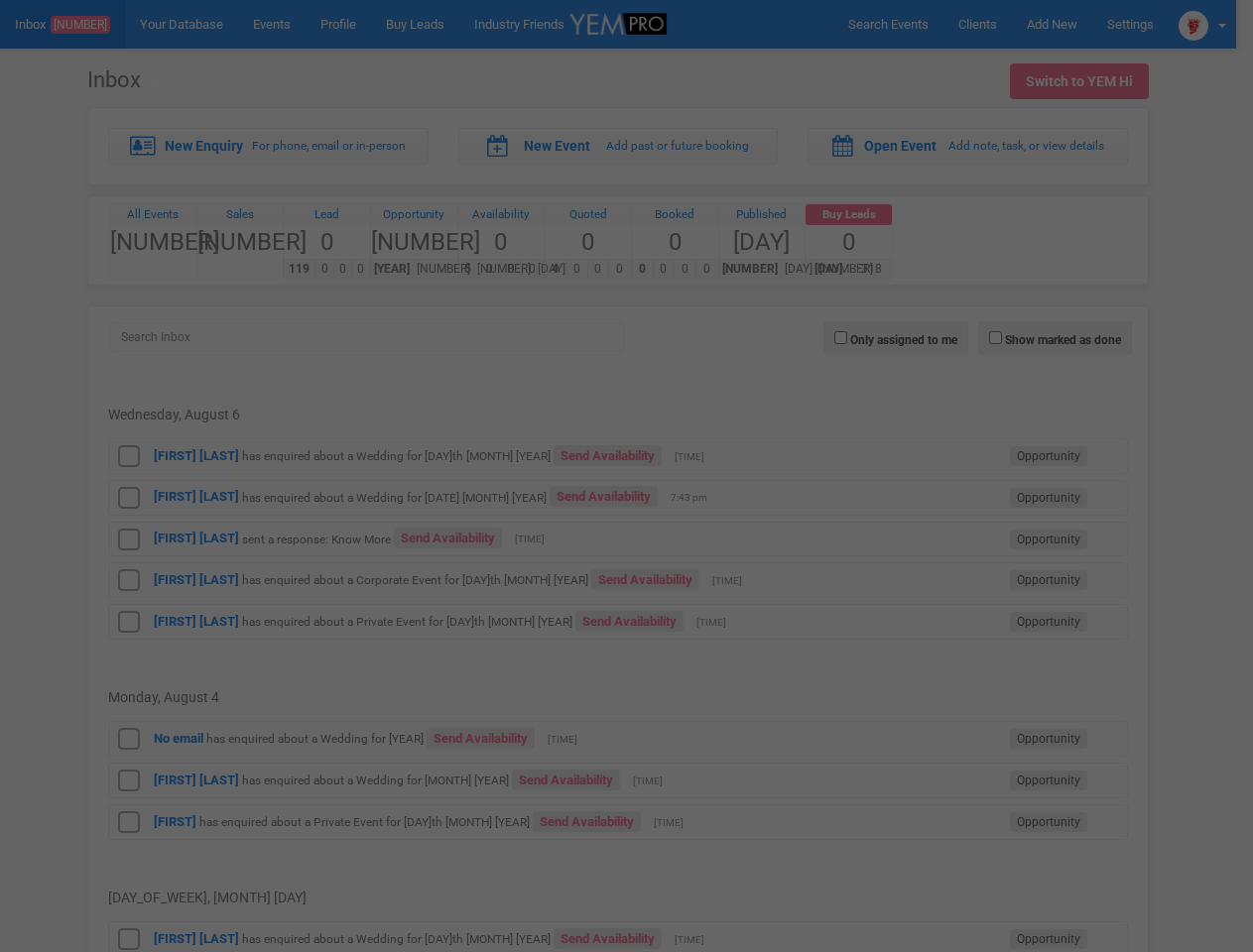 click on "Search Events
Clients
Add New
New Client
New Event
New Enquiry
Settings
Stamford Plaza Brisbane
Stamford Plaza Brisbane.
eventsspb@stamford.com.au
Settings
YEM Guide
Help & Feedback
Back to YEM Hi
Logout
Menu
Inbox  9456
Your Database
Events
Industry Friends
Profile
Settings
Contacts
Search Events
Inbox  9456
Your Database
Events" at bounding box center (626, 2061) 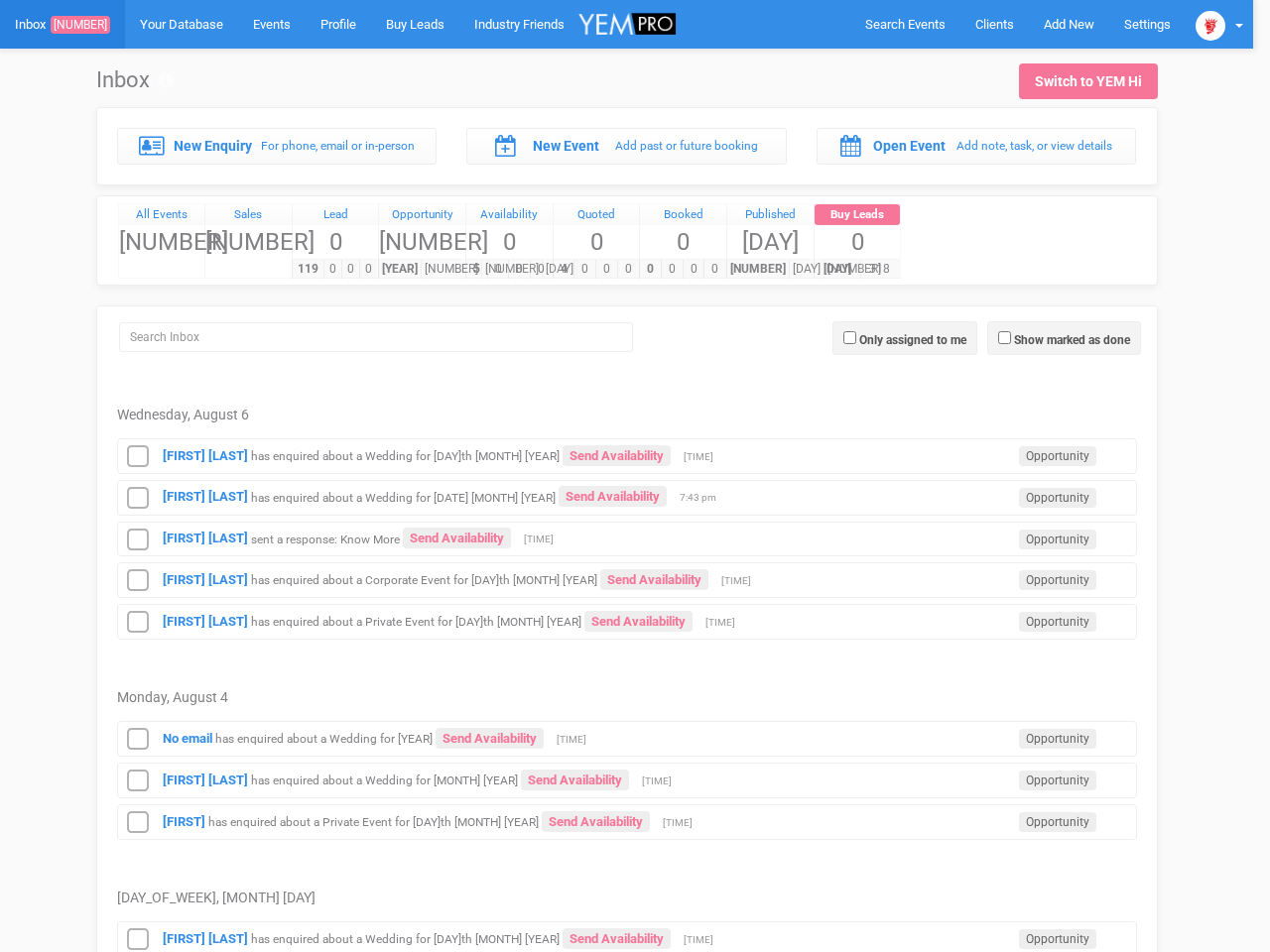 click at bounding box center (635, 476) 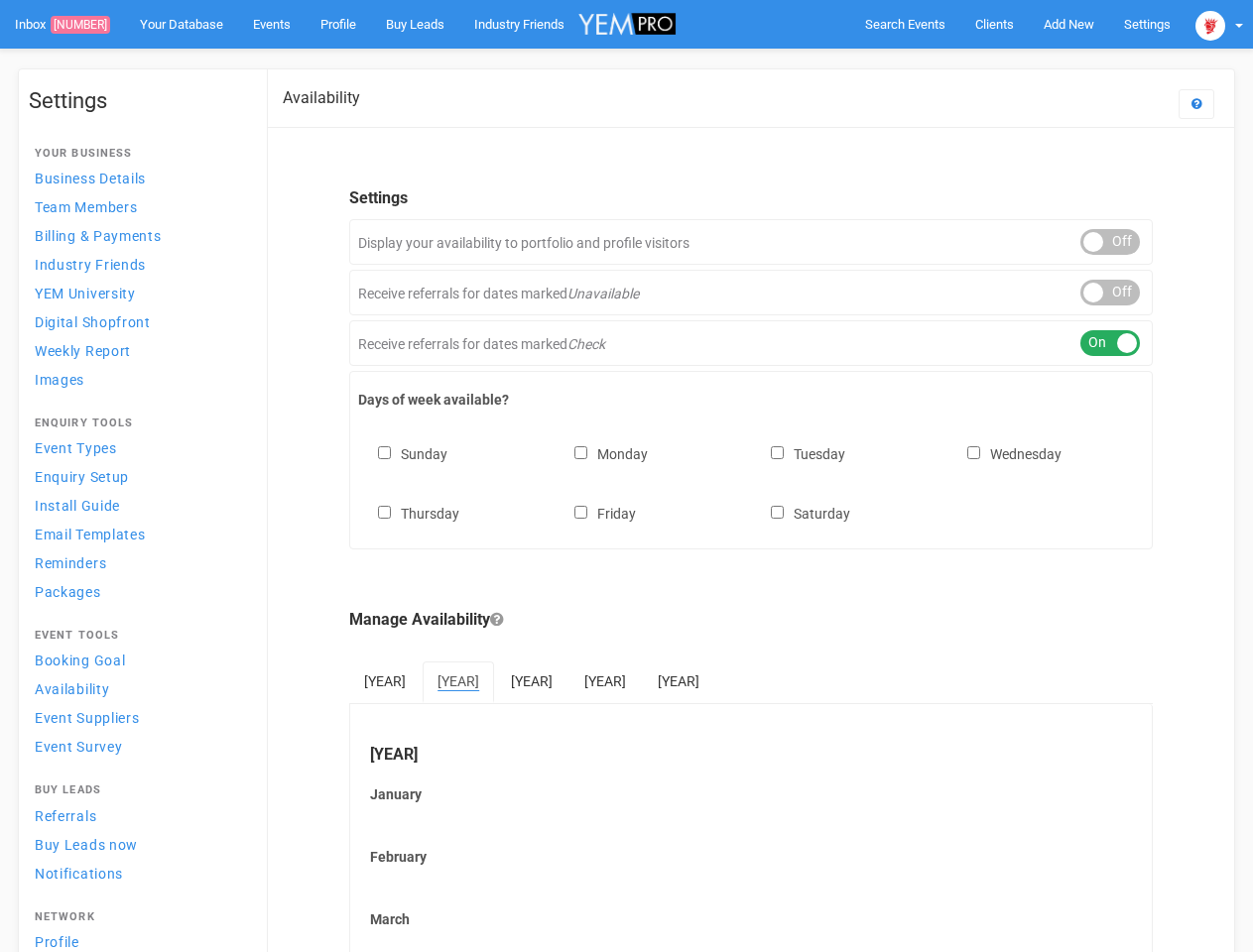 scroll, scrollTop: 0, scrollLeft: 0, axis: both 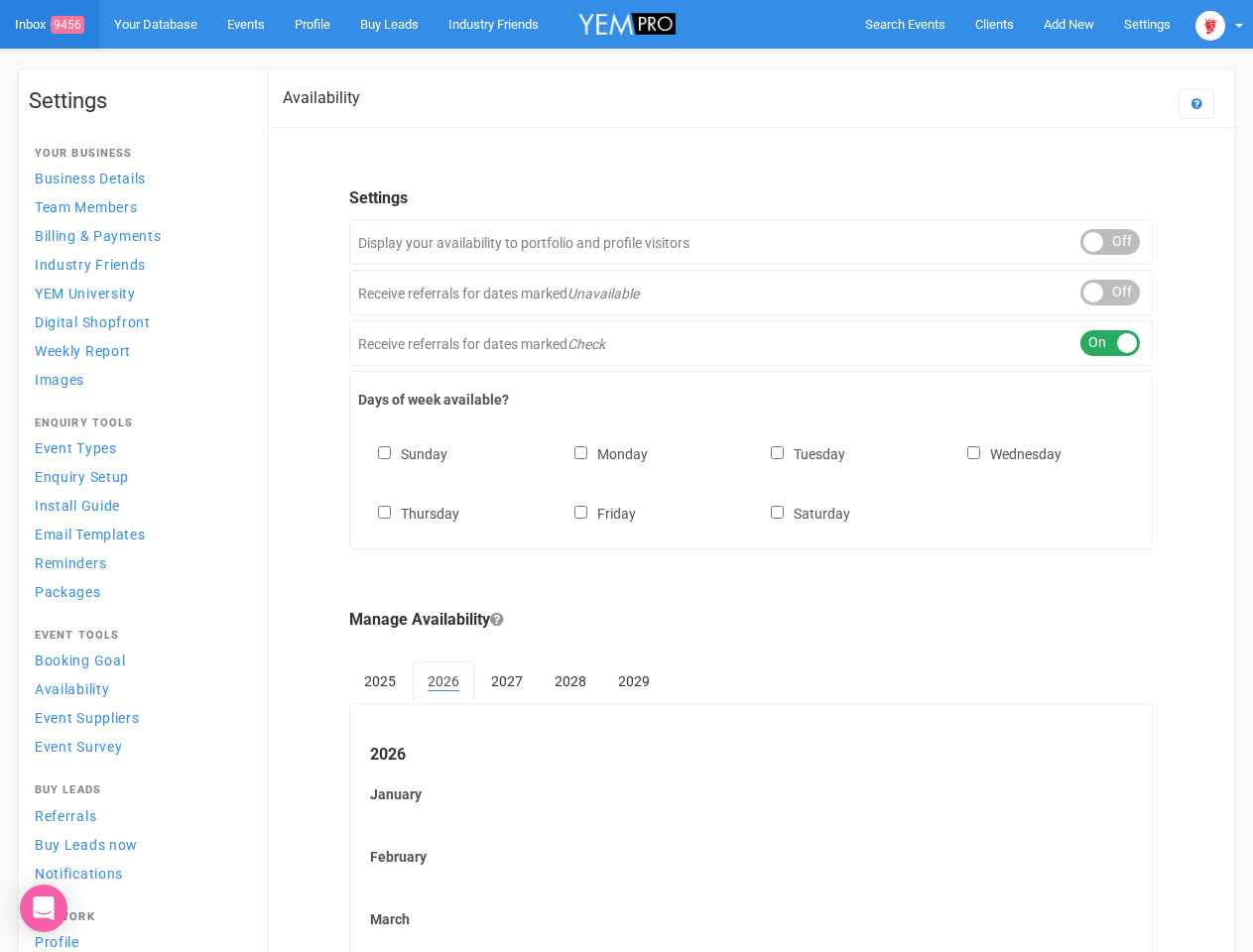 click on "Sunday Monday Tuesday Wednesday Thursday Friday Saturday" at bounding box center [751, 474] 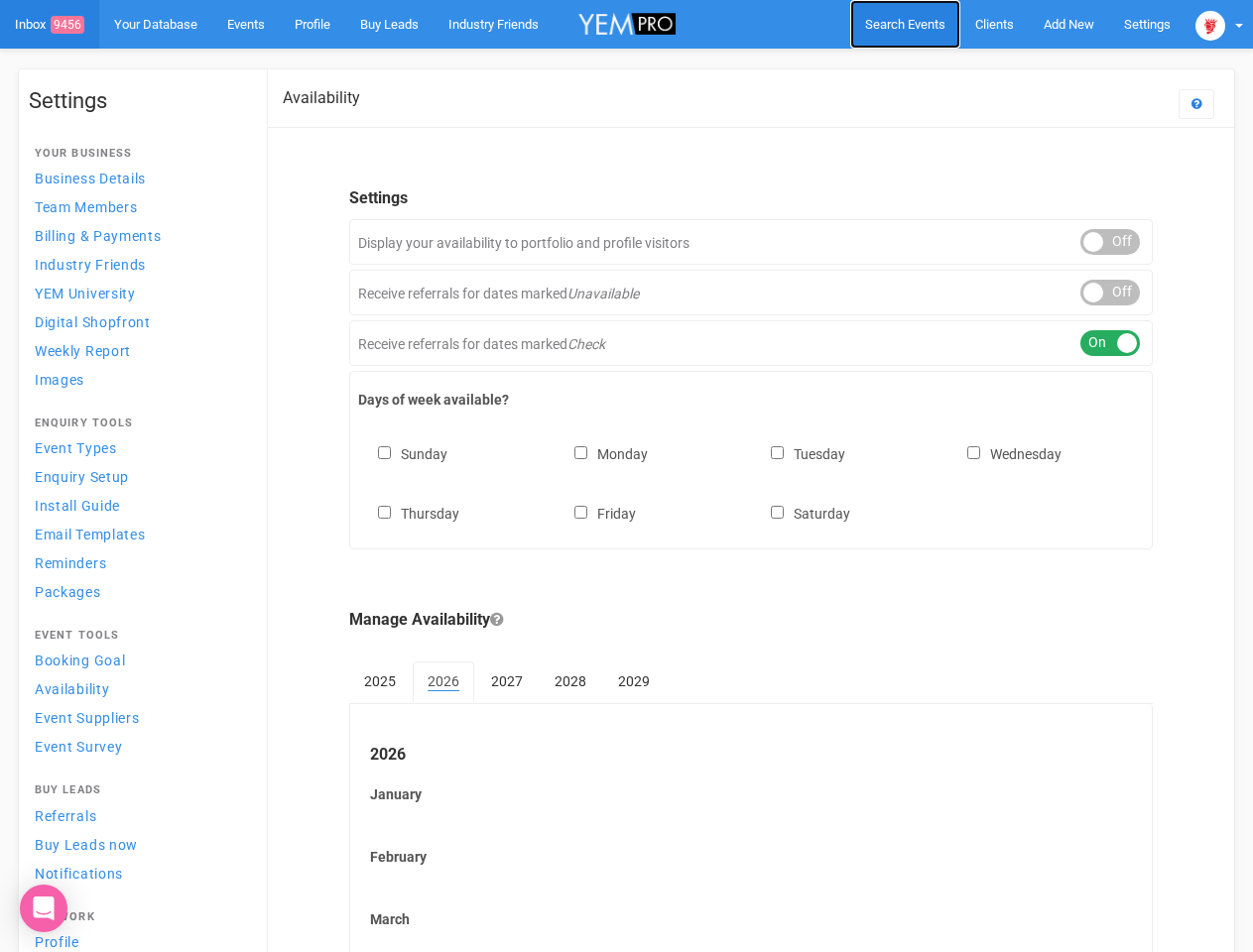 click on "Search Events" at bounding box center (905, 24) 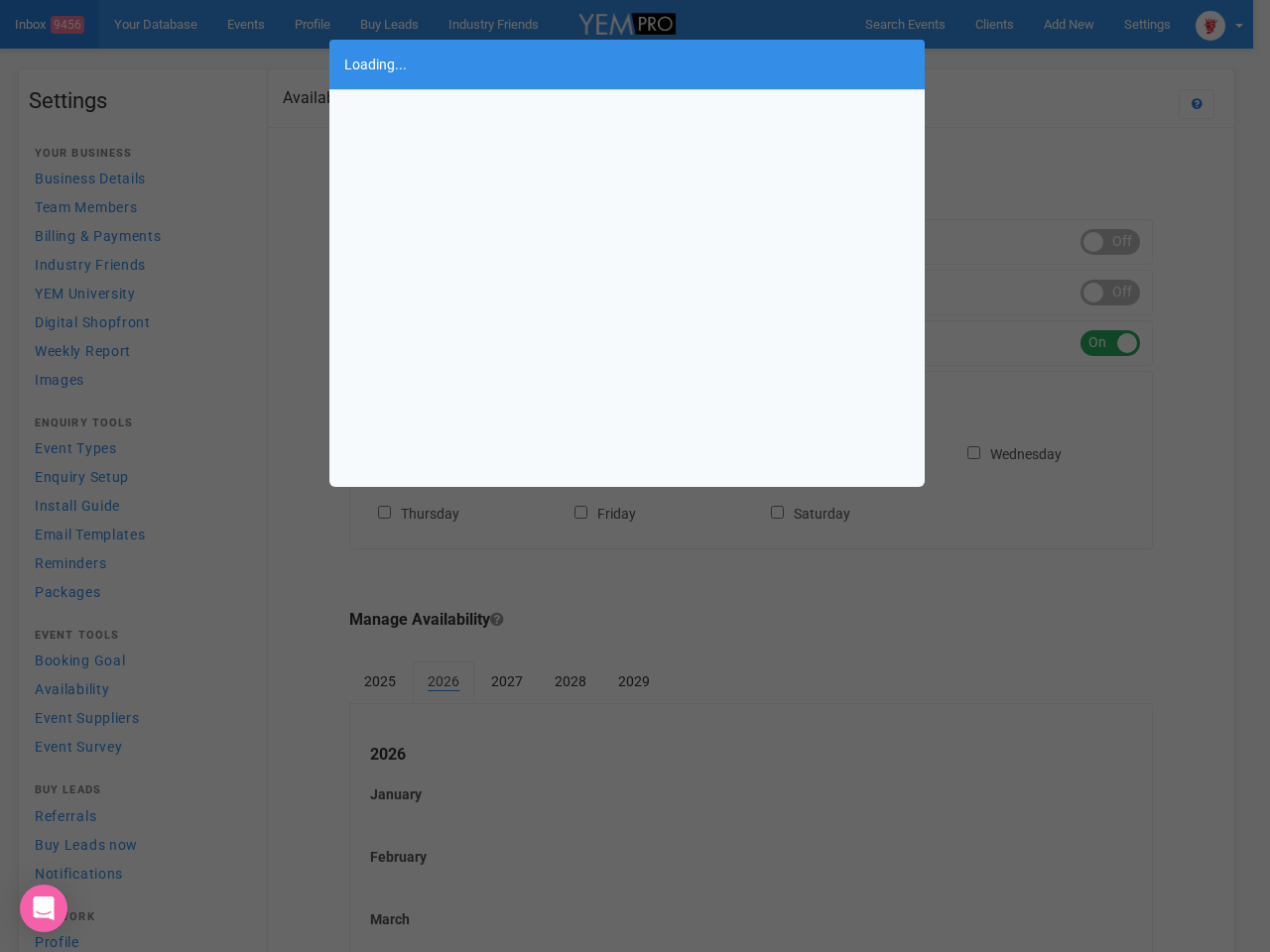 click on "Loading..." at bounding box center [635, 476] 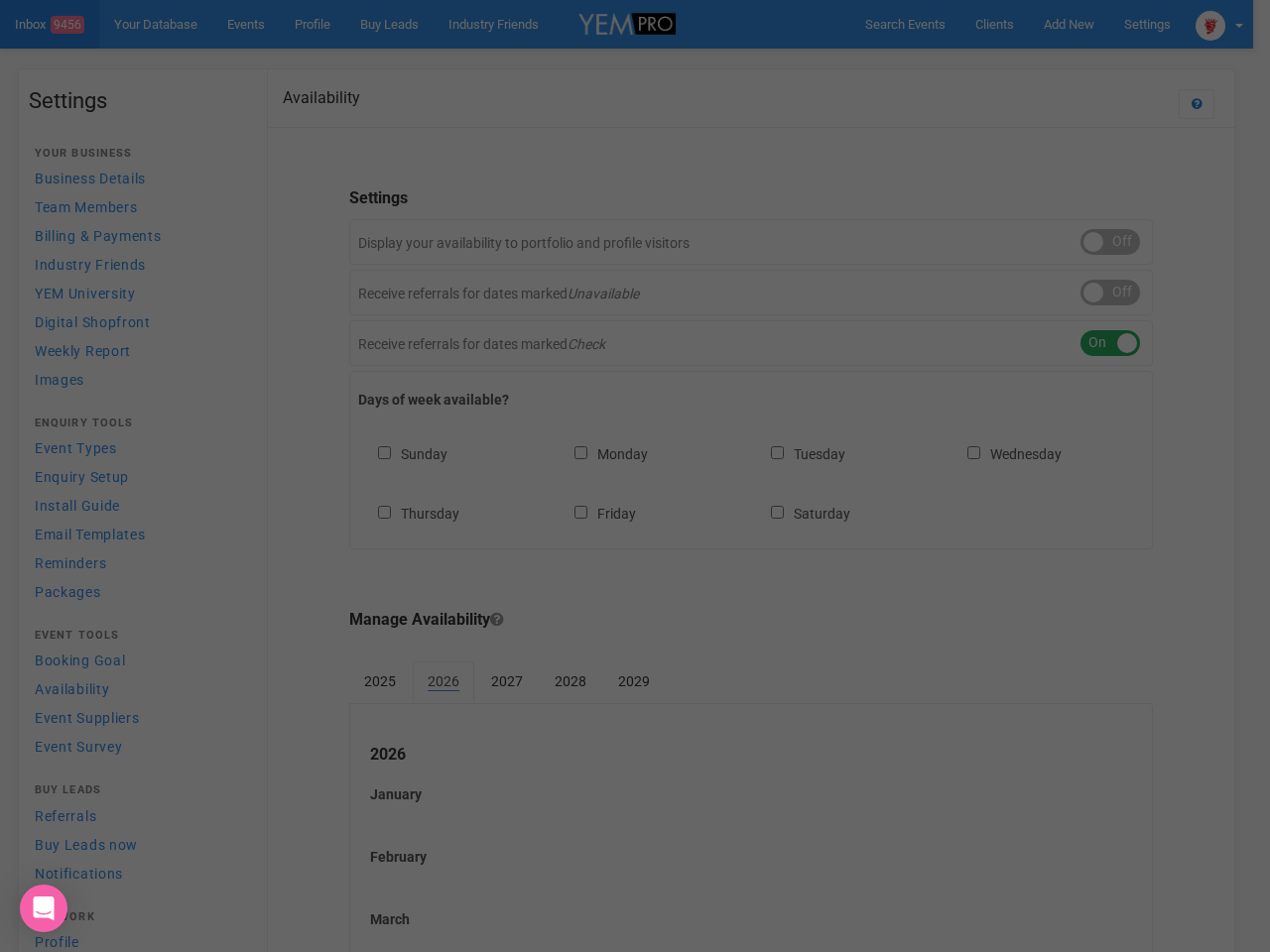 click at bounding box center [635, 476] 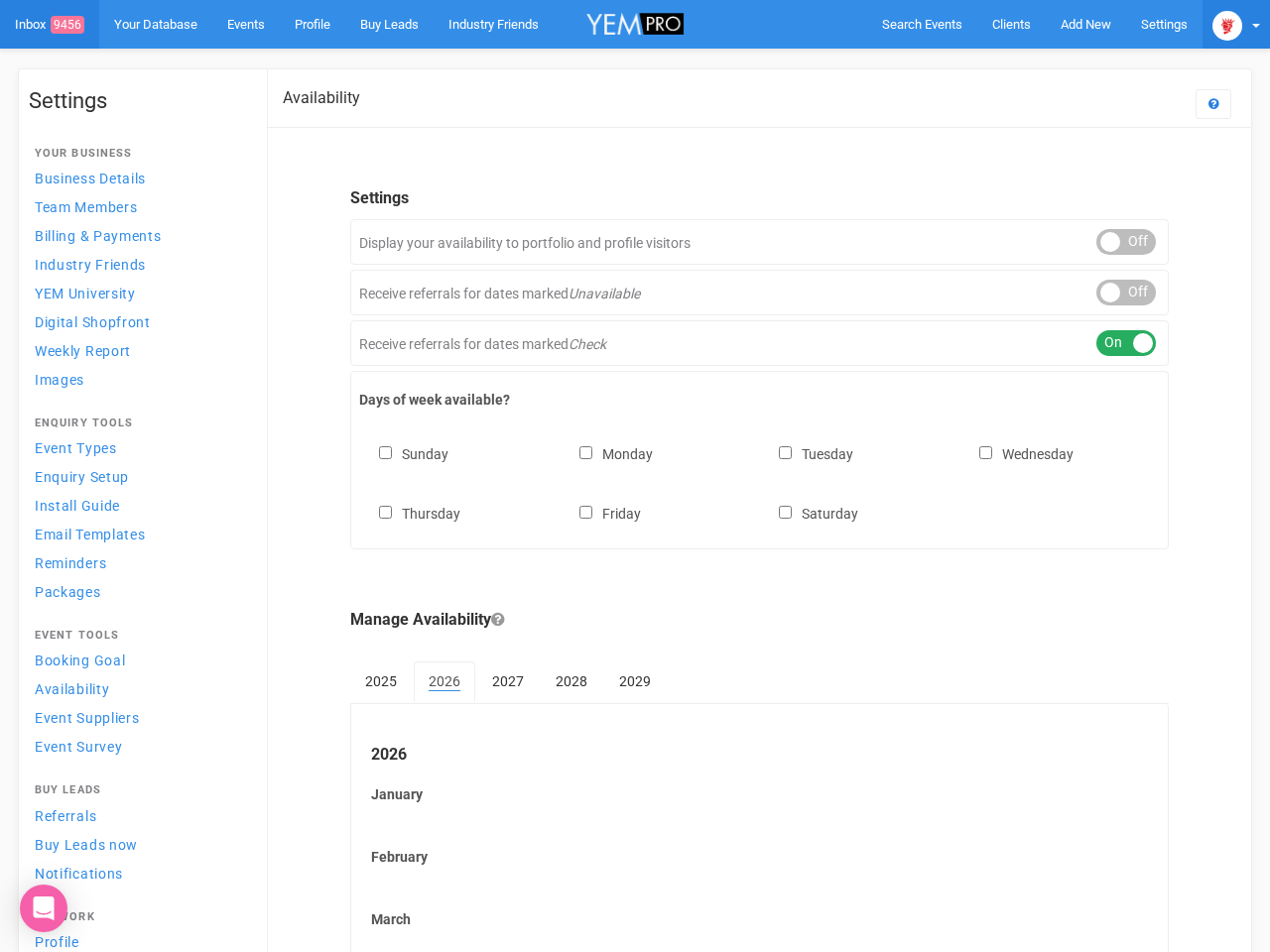 click at bounding box center [1227, 26] 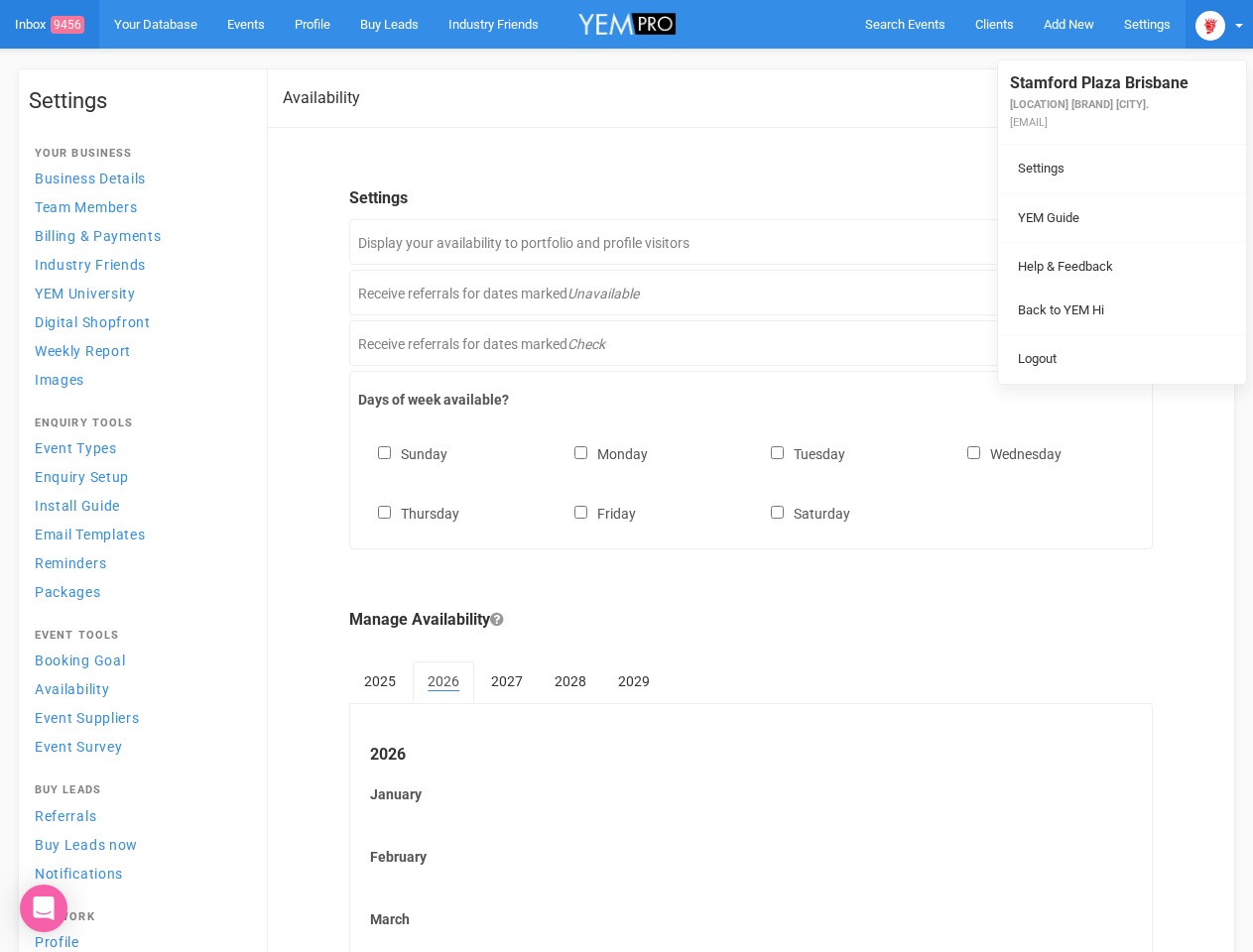 click at bounding box center (1122, 242) 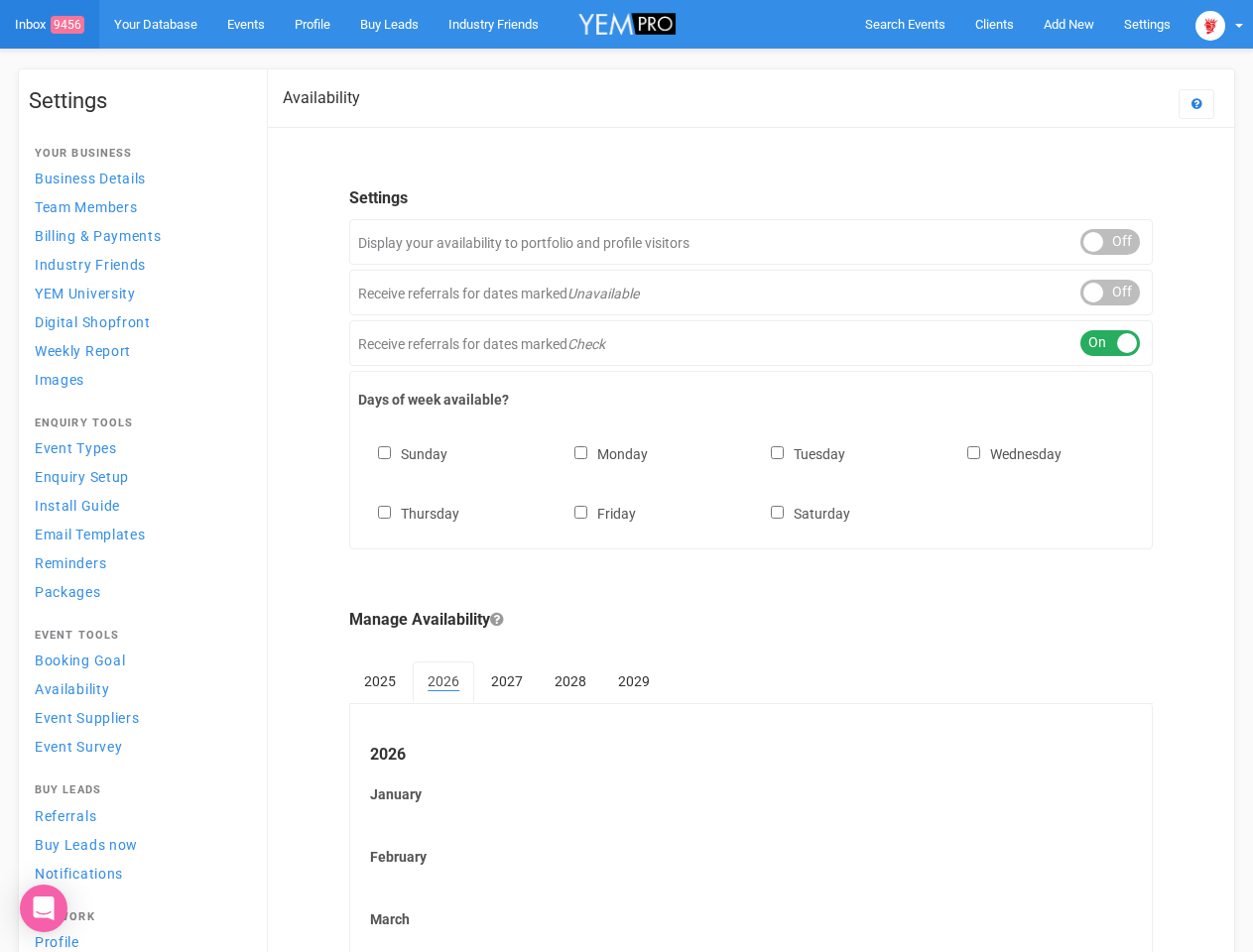 click on "Back to YEM Hi" at bounding box center (1122, 290) 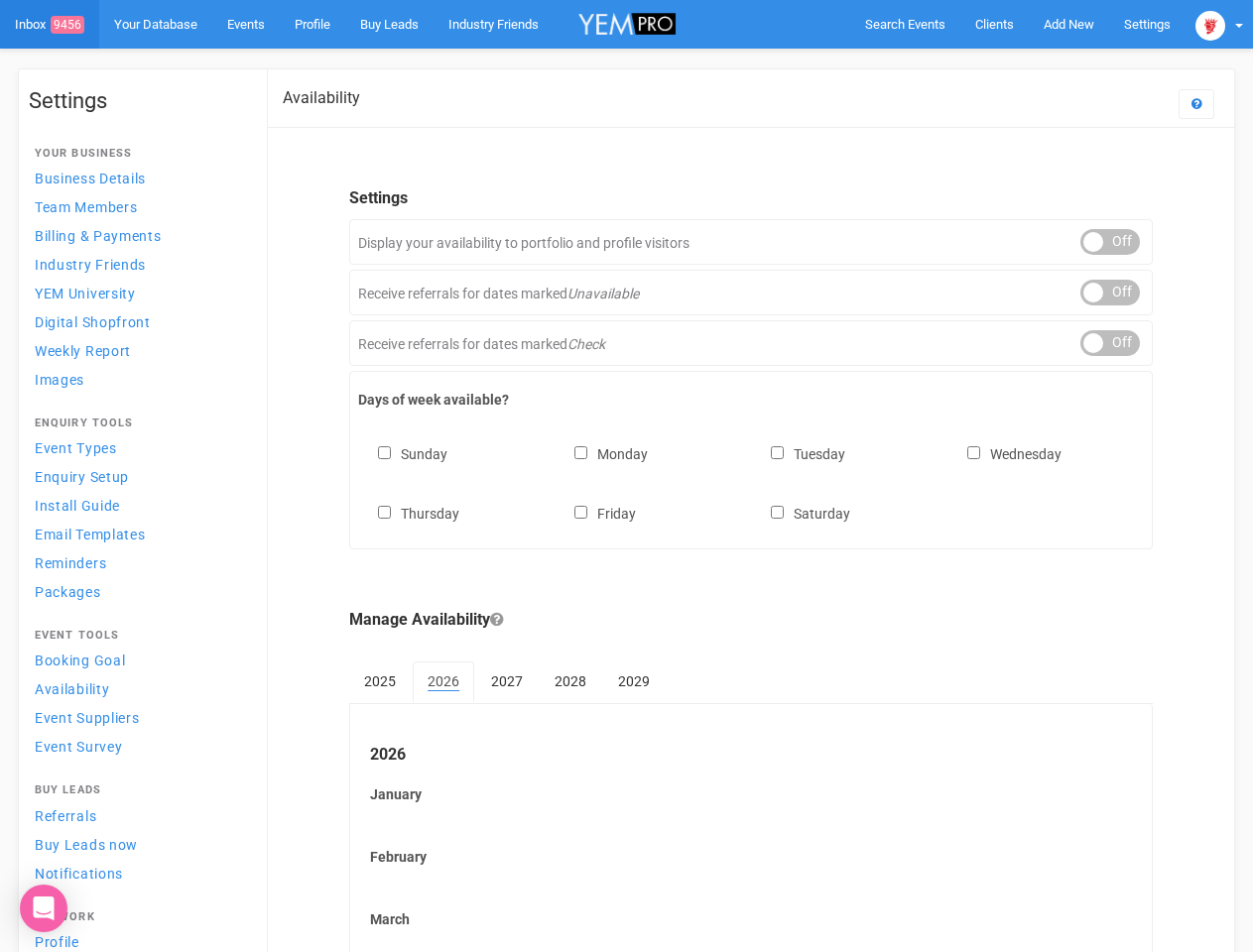 click on "Sunday Monday Tuesday Wednesday Thursday Friday Saturday" at bounding box center [751, 474] 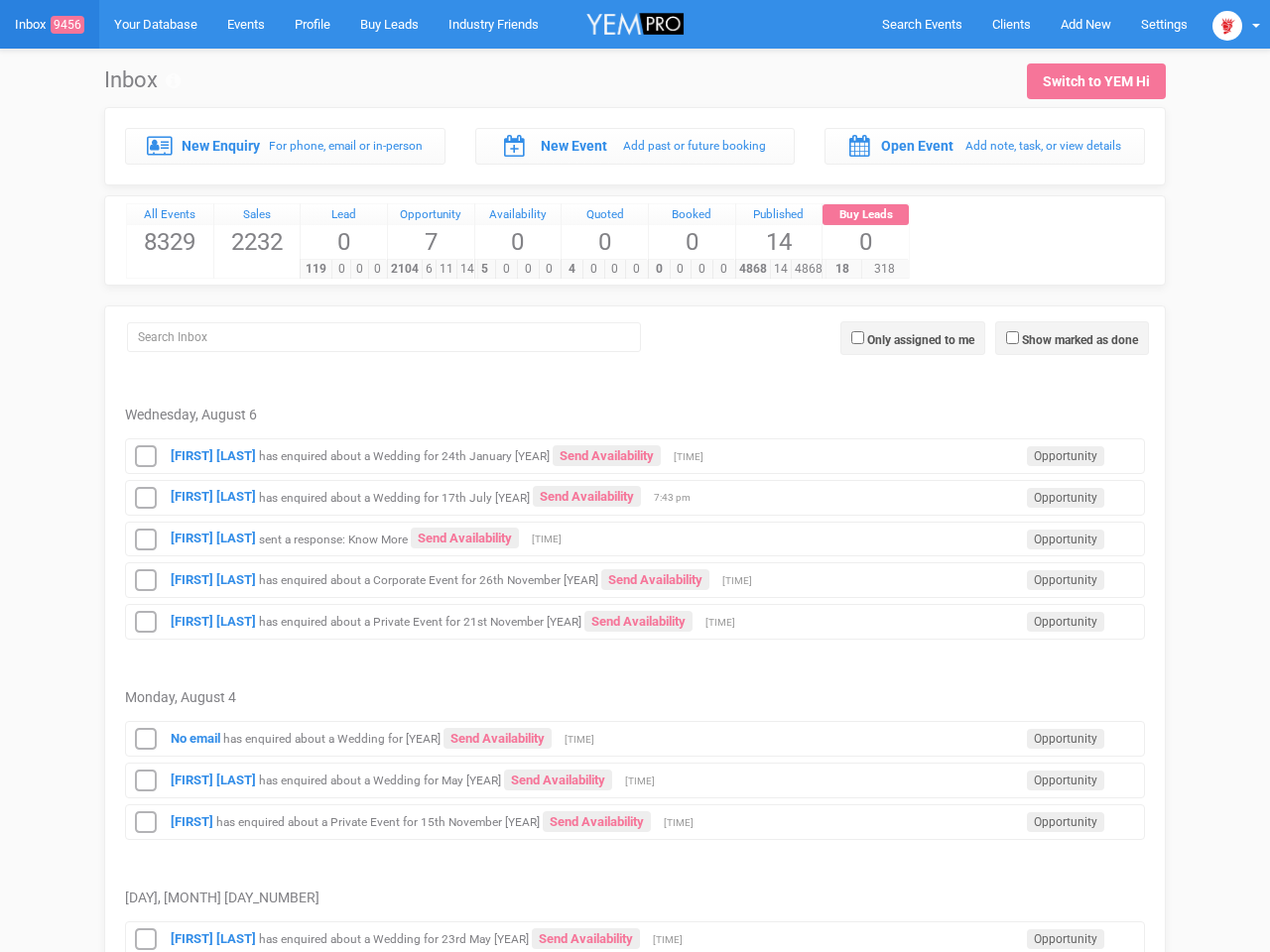 scroll, scrollTop: 0, scrollLeft: 0, axis: both 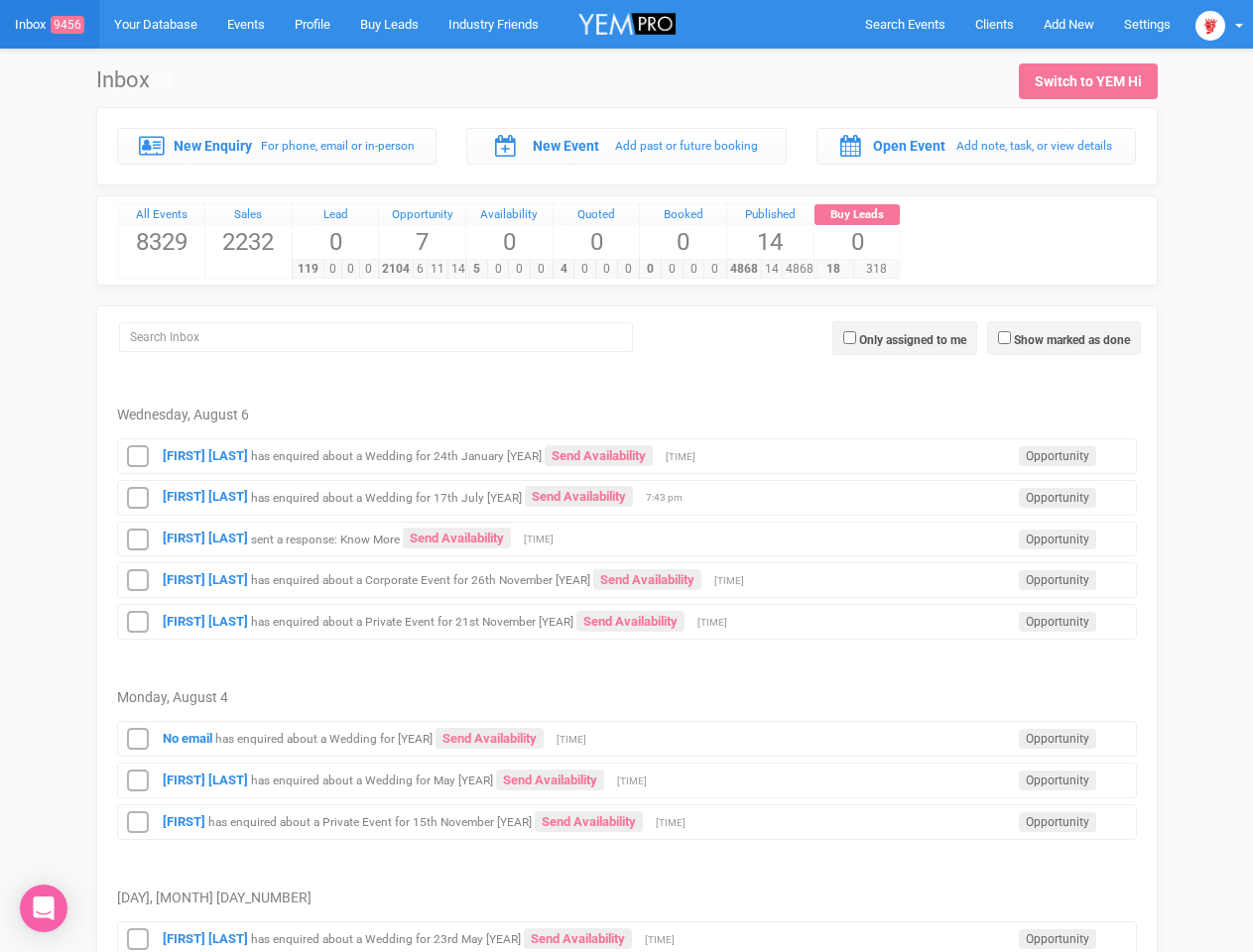 click on "[FIRST] [LAST]
has enquired about a Wedding for 17th July [YEAR]   Send Availability        Opportunity  [TIME]" at bounding box center (627, 495) 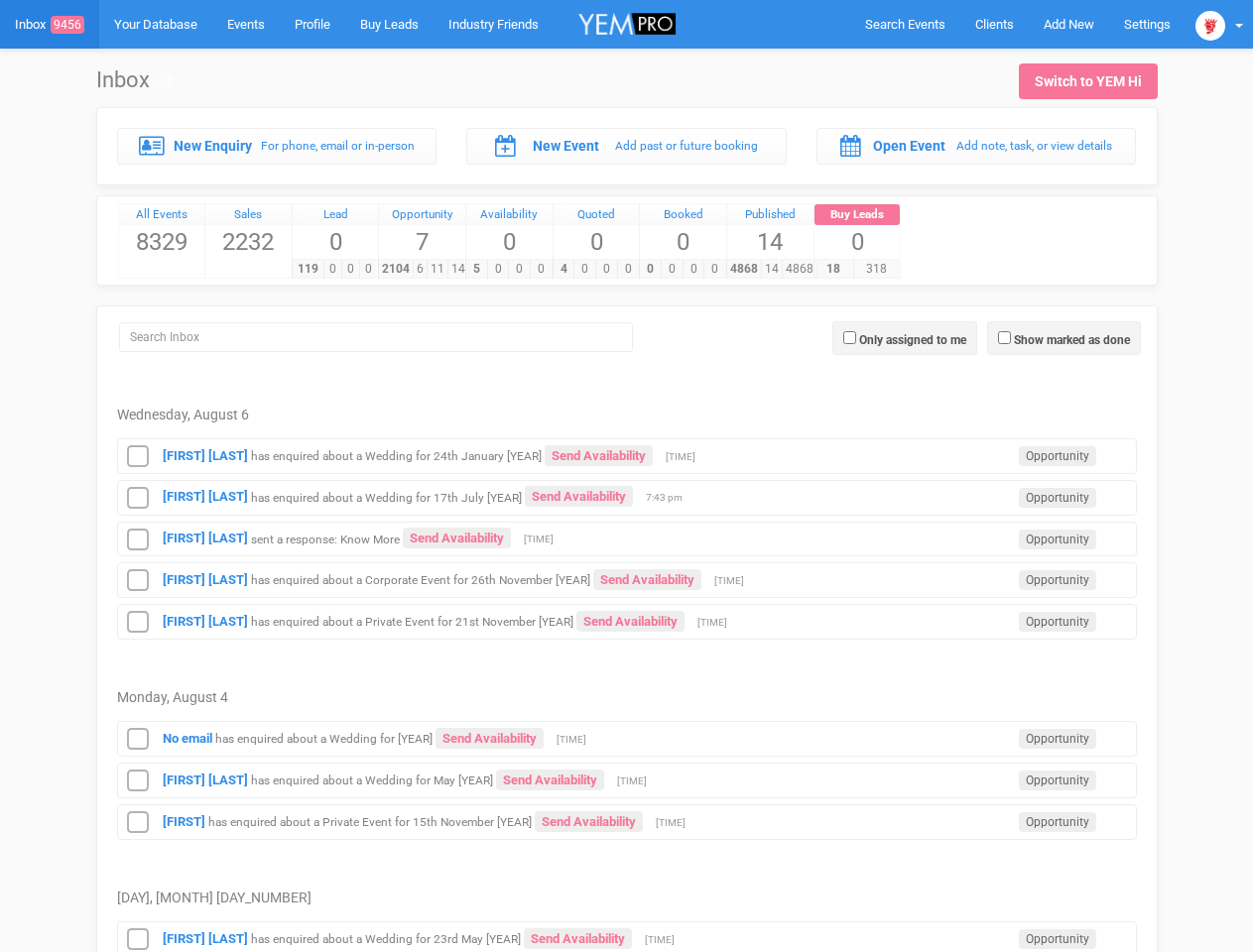 click on "[FIRST] [LAST]
has enquired about a Wedding for 17th July [YEAR]   Send Availability        Opportunity  [TIME]" at bounding box center [627, 495] 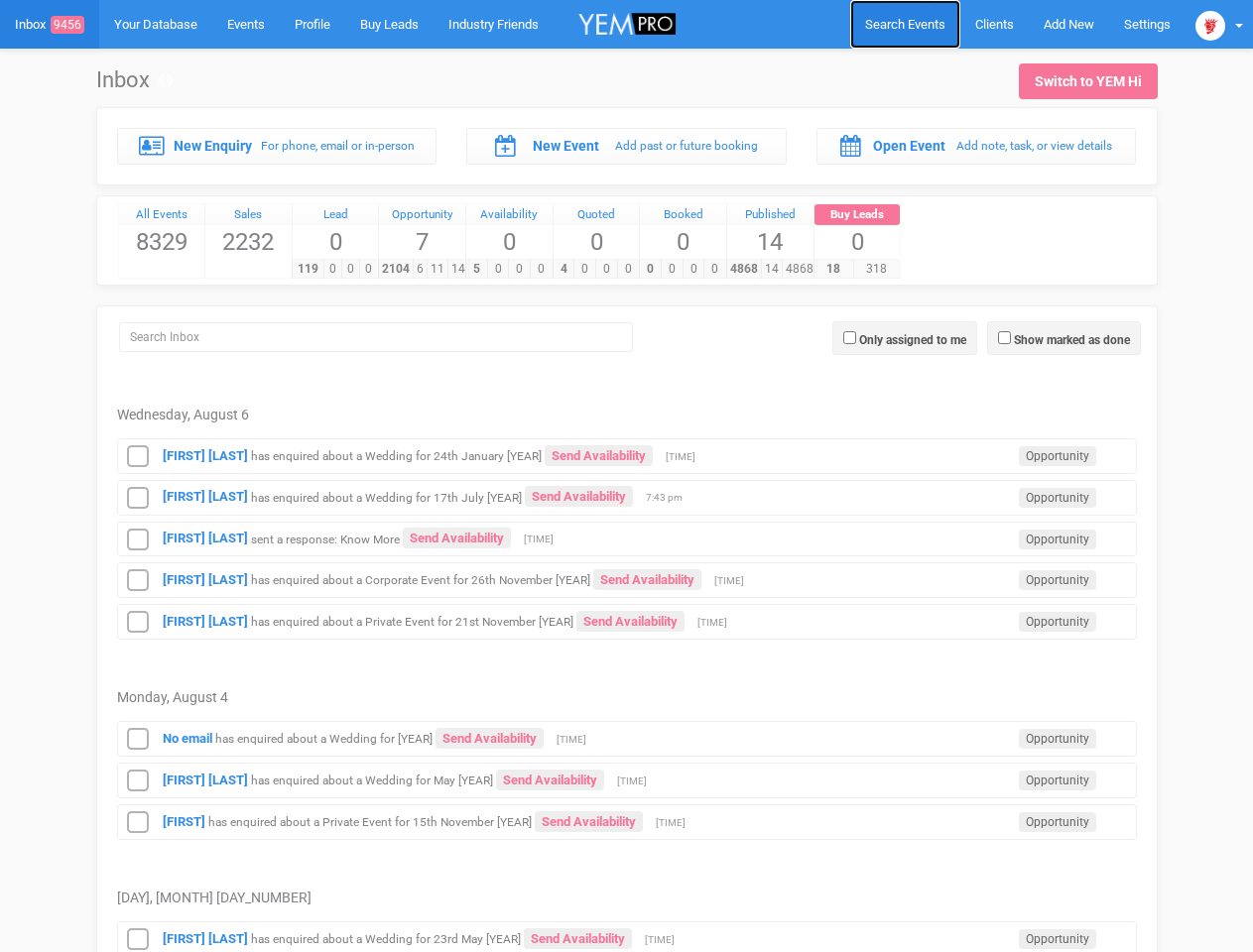 click on "Search Events" at bounding box center (905, 24) 